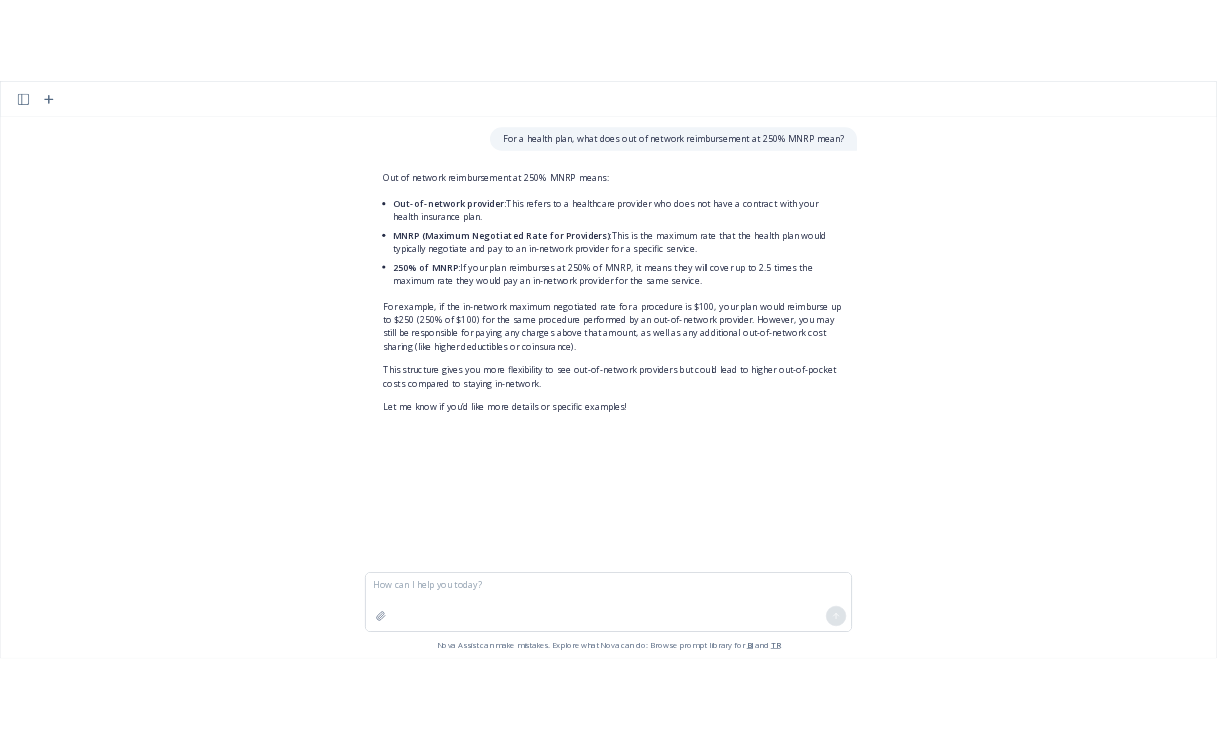 scroll, scrollTop: 0, scrollLeft: 0, axis: both 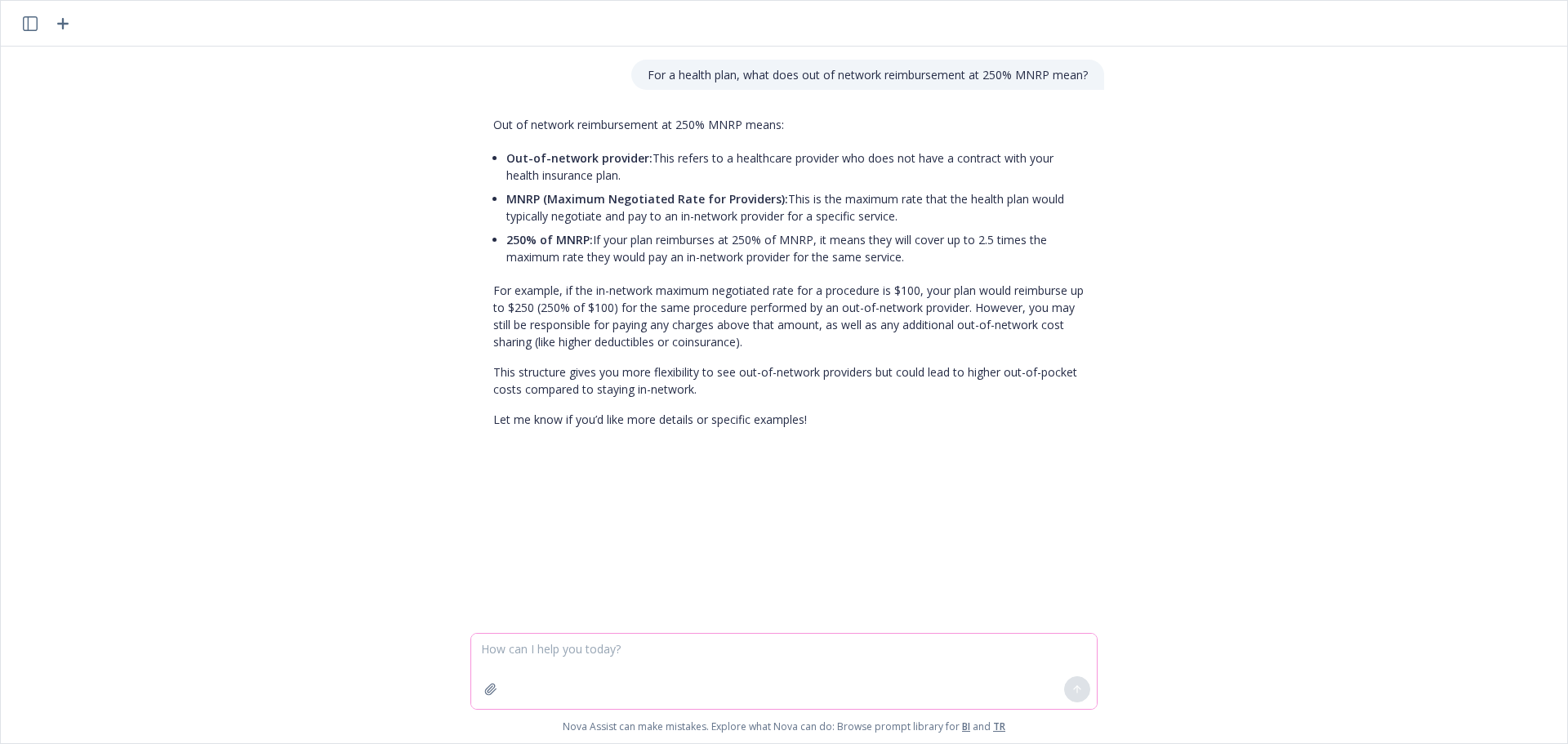 click at bounding box center (784, 671) 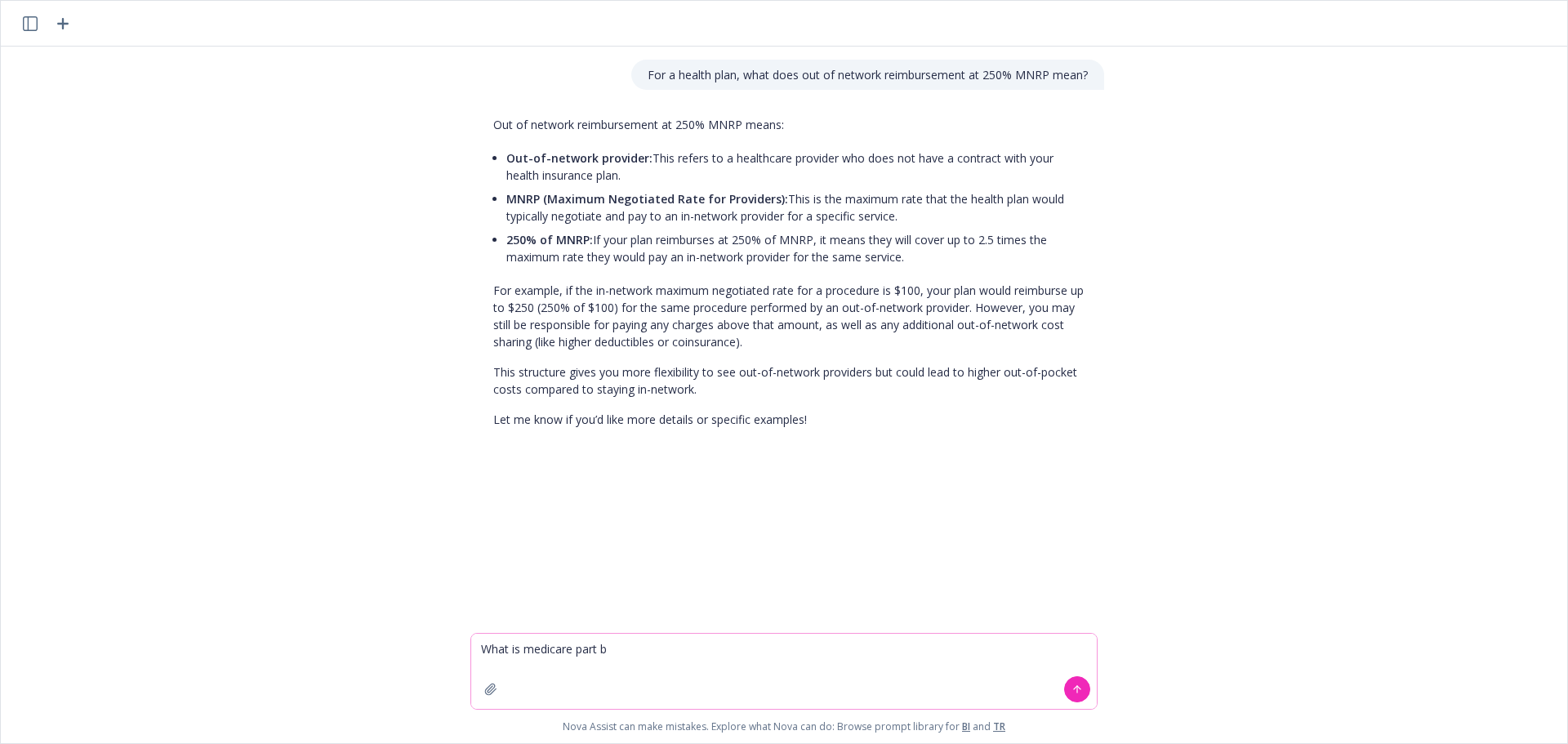 type on "What is medicare part b?" 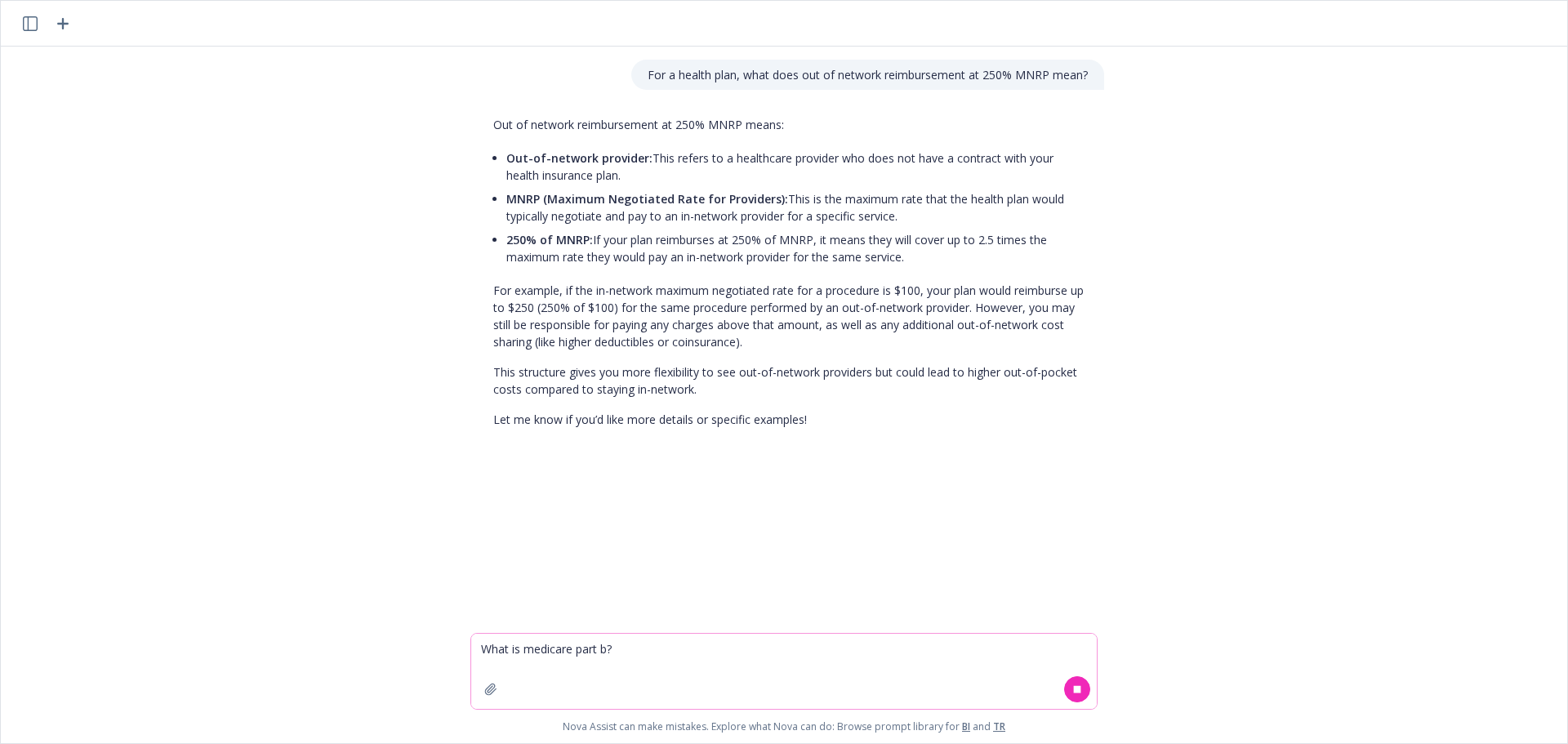 type 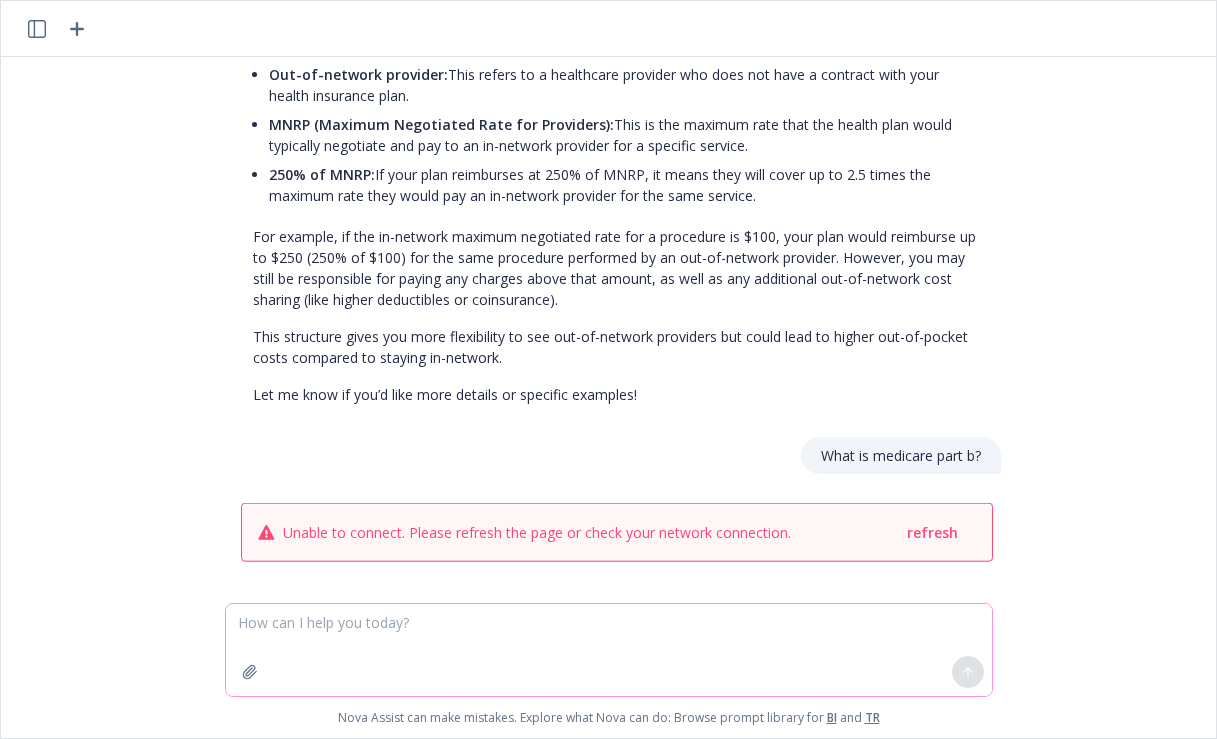 scroll, scrollTop: 121, scrollLeft: 0, axis: vertical 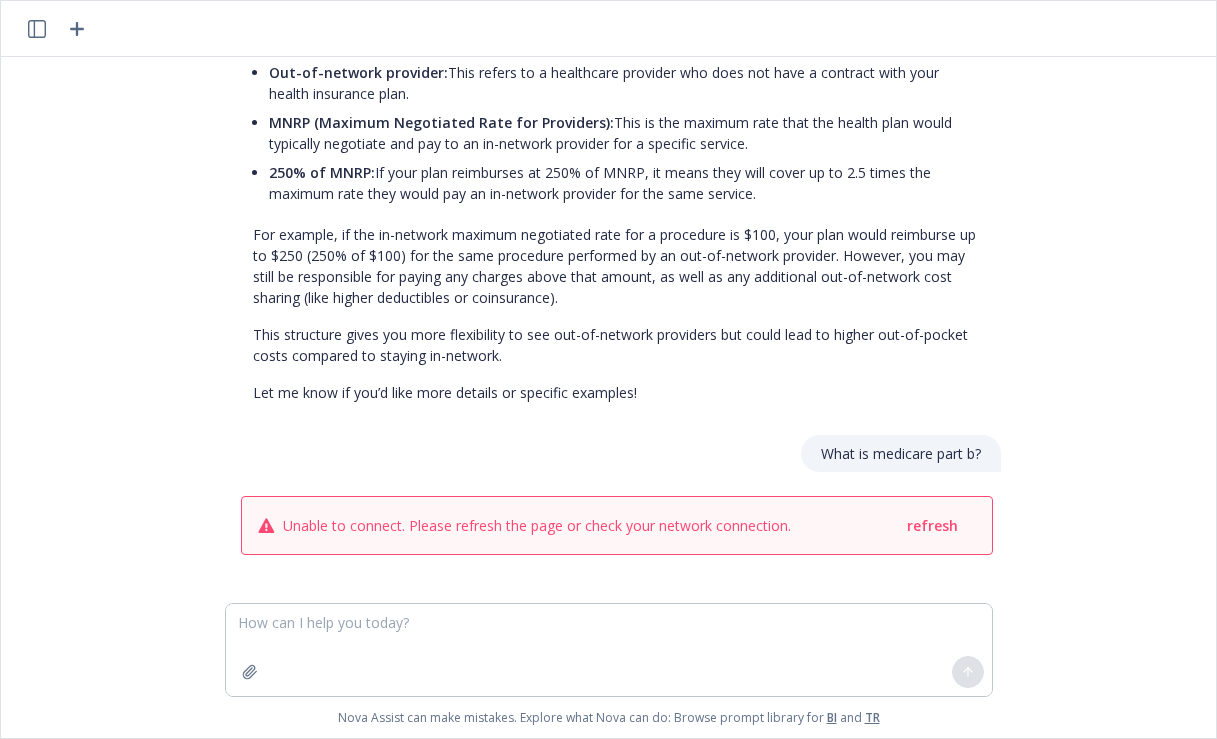 click on "Unable to connect. Please refresh the page or check your network connection. refresh" at bounding box center (617, 525) 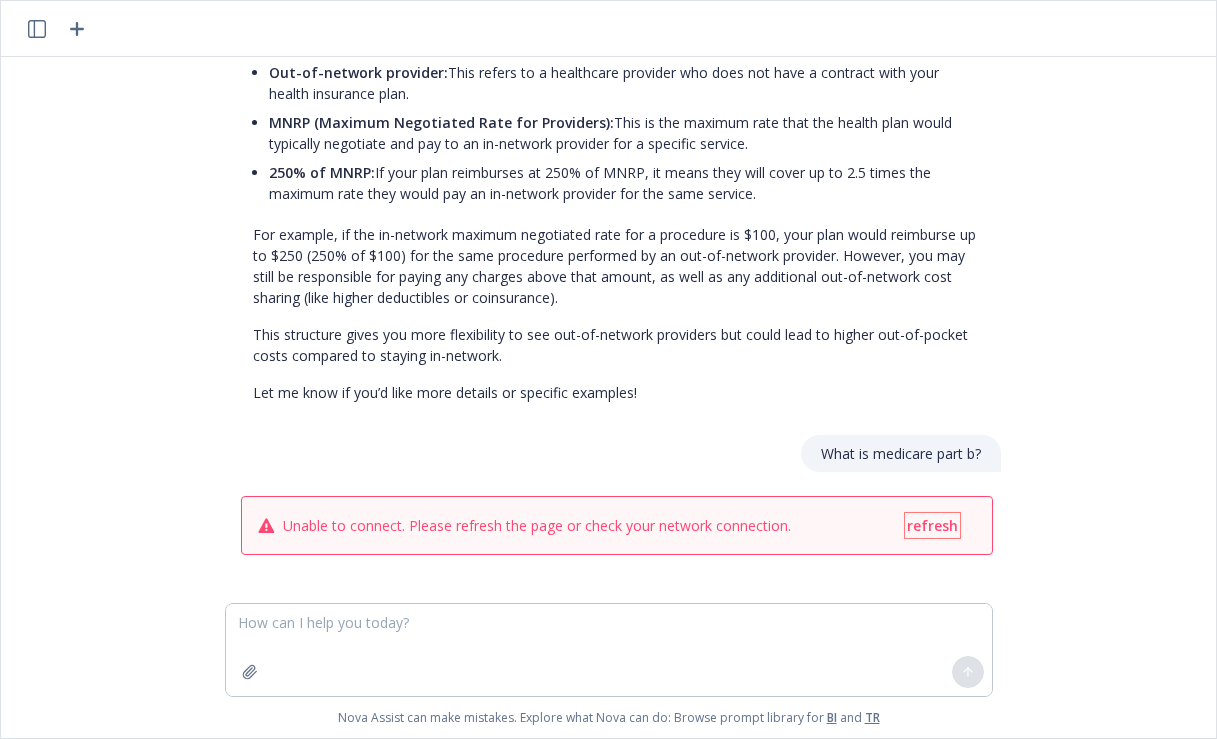 click on "refresh" at bounding box center (932, 525) 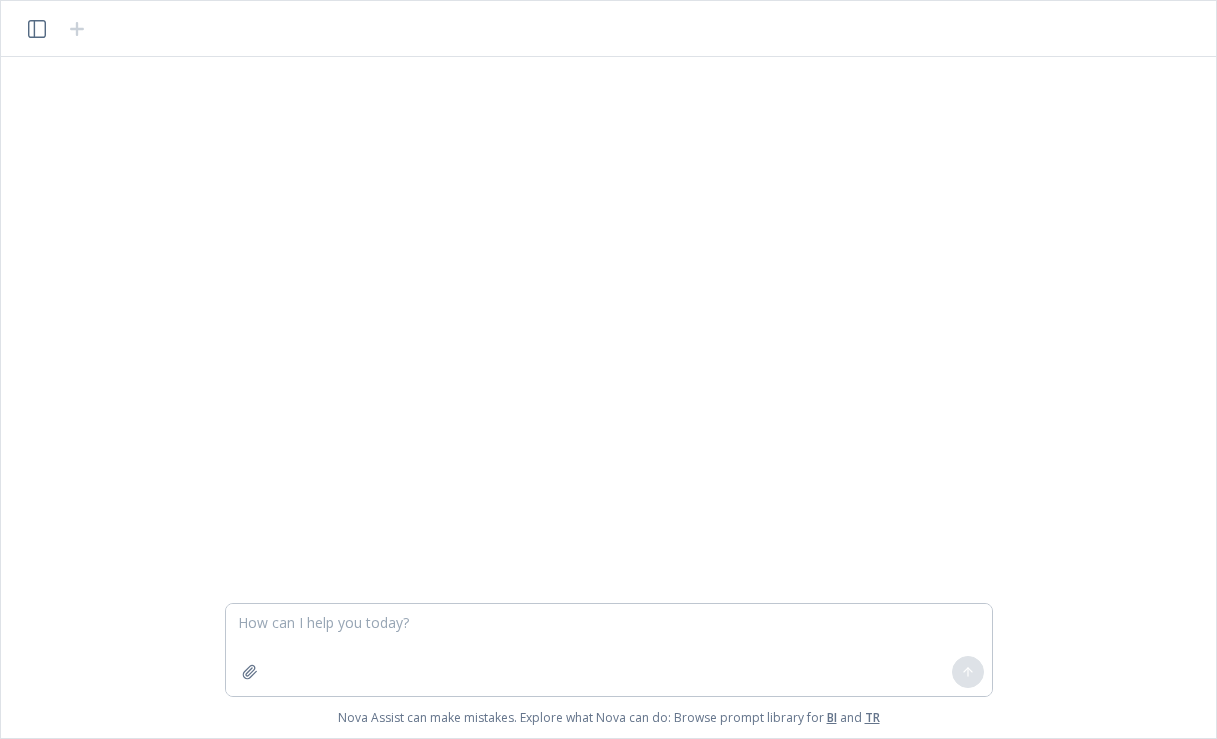 scroll, scrollTop: 0, scrollLeft: 0, axis: both 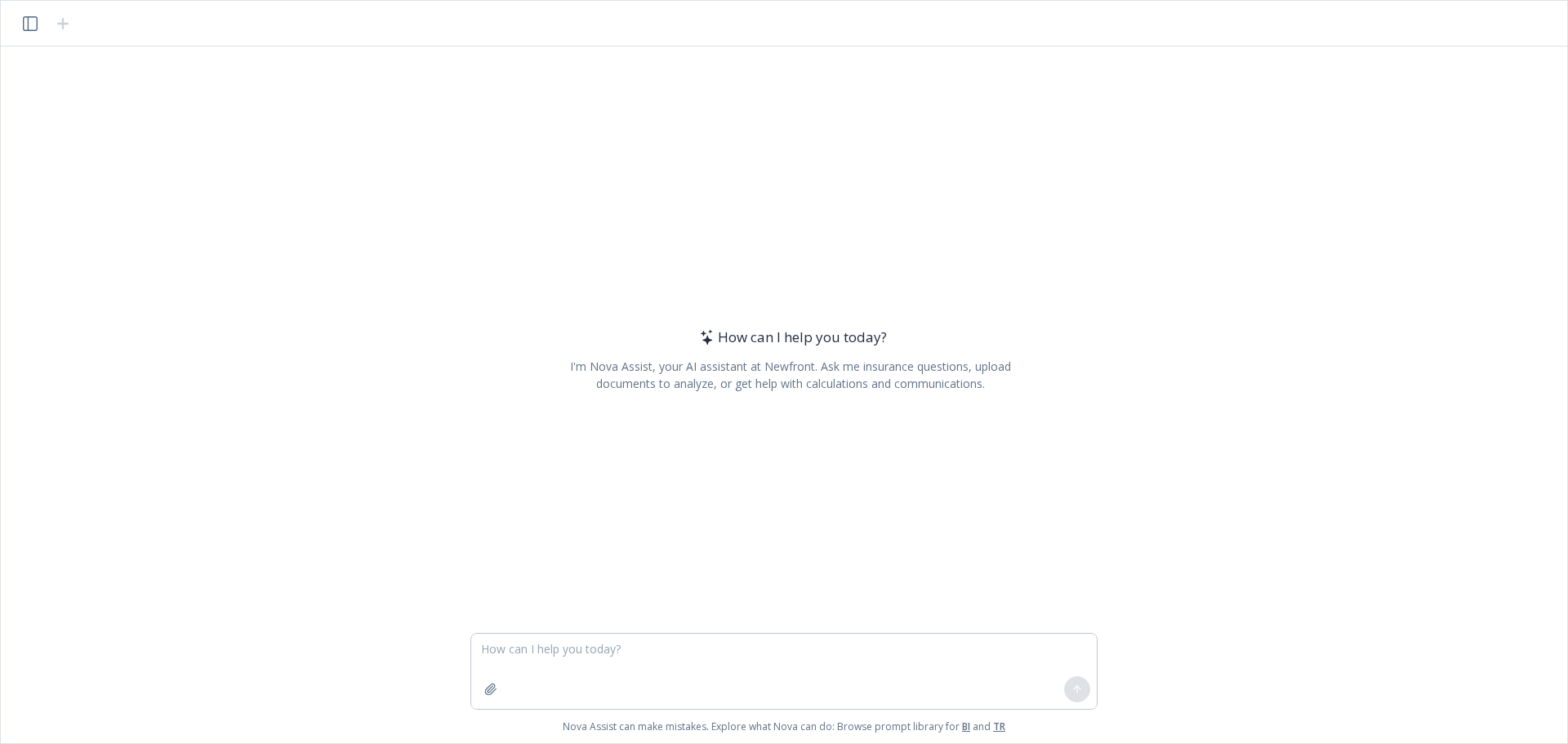 click at bounding box center (784, 671) 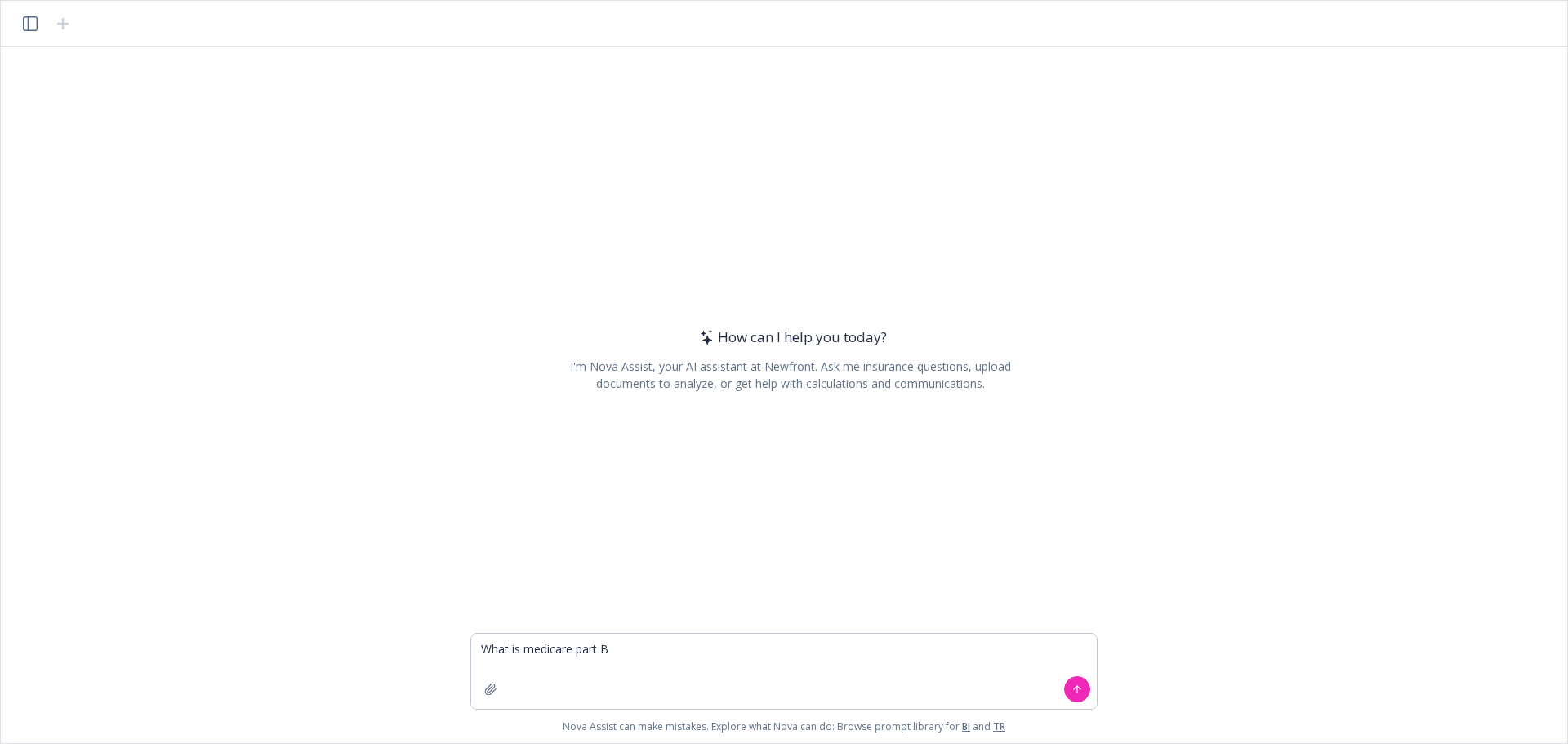 type on "What is medicare part B?" 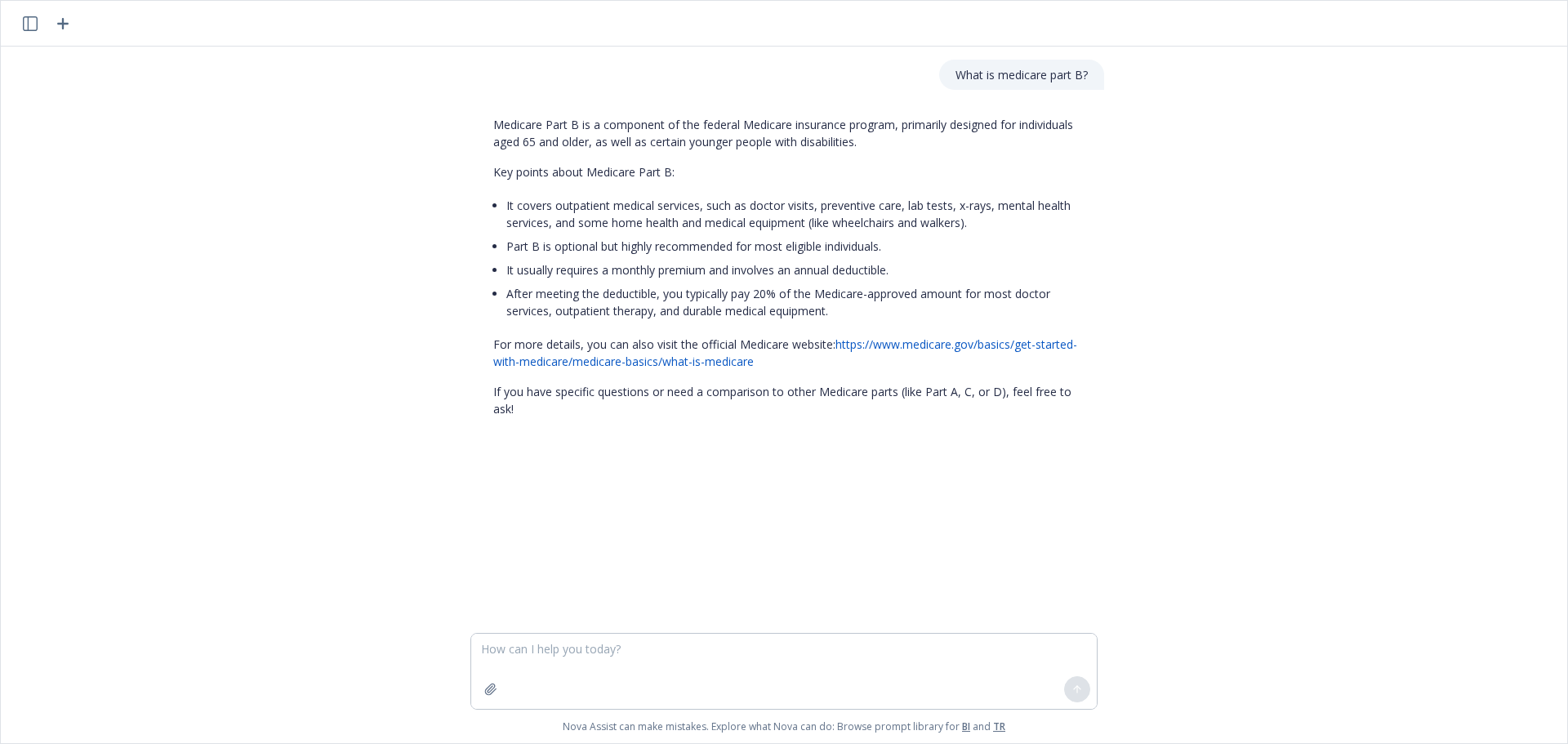 click on "https://www.medicare.gov/basics/get-started-with-medicare/medicare-basics/what-is-medicare" at bounding box center (785, 353) 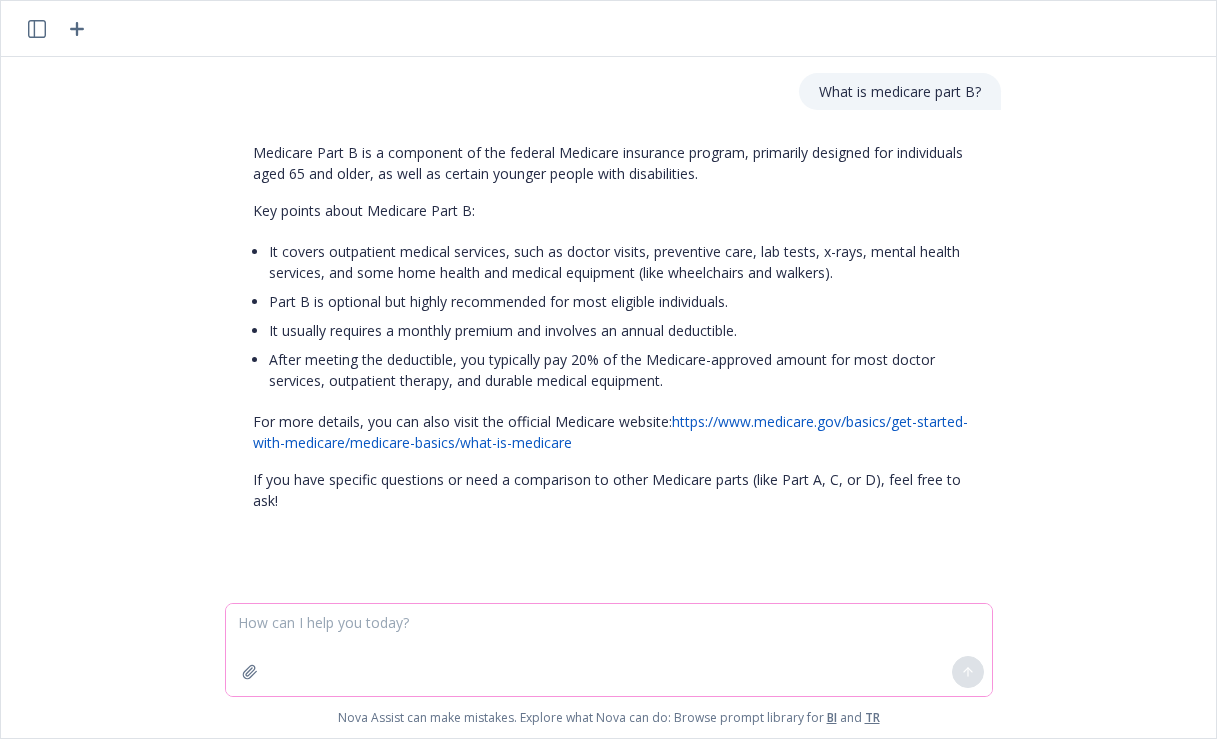 click at bounding box center (609, 650) 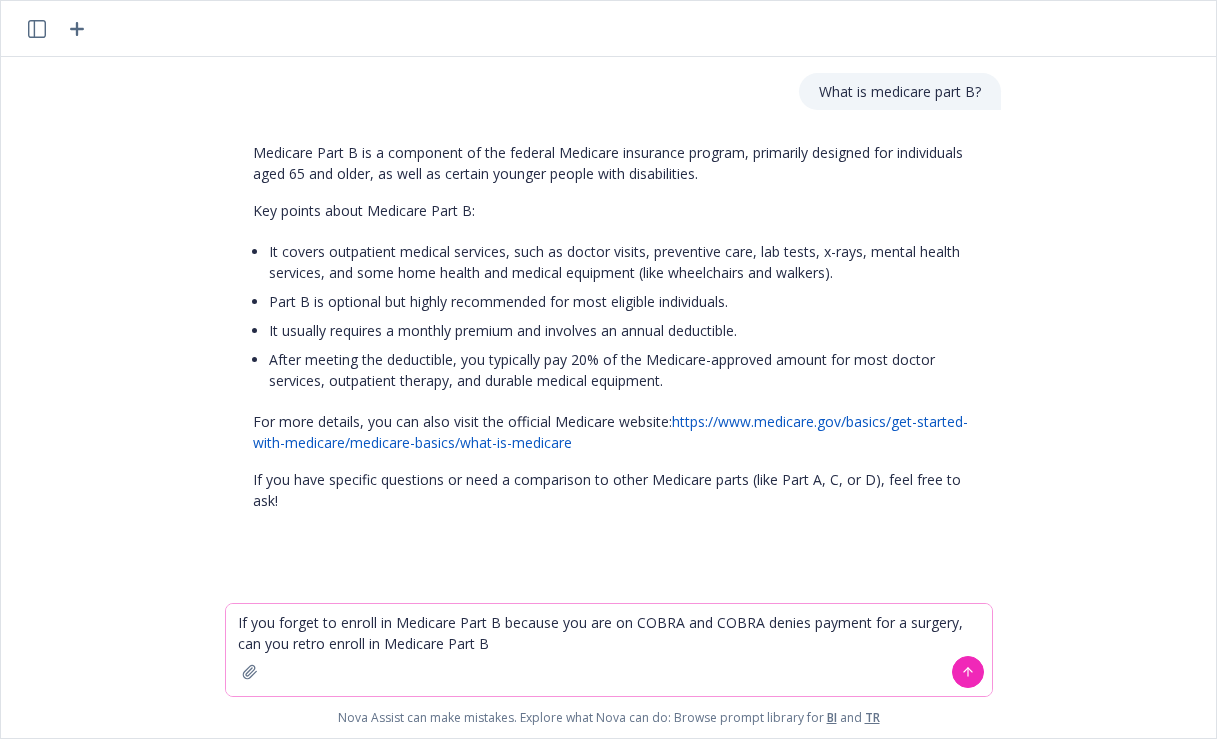 type on "If you forget to enroll in Medicare Part B because you are on COBRA and COBRA denies payment for a surgery, can you retro enroll in Medicare Part B?" 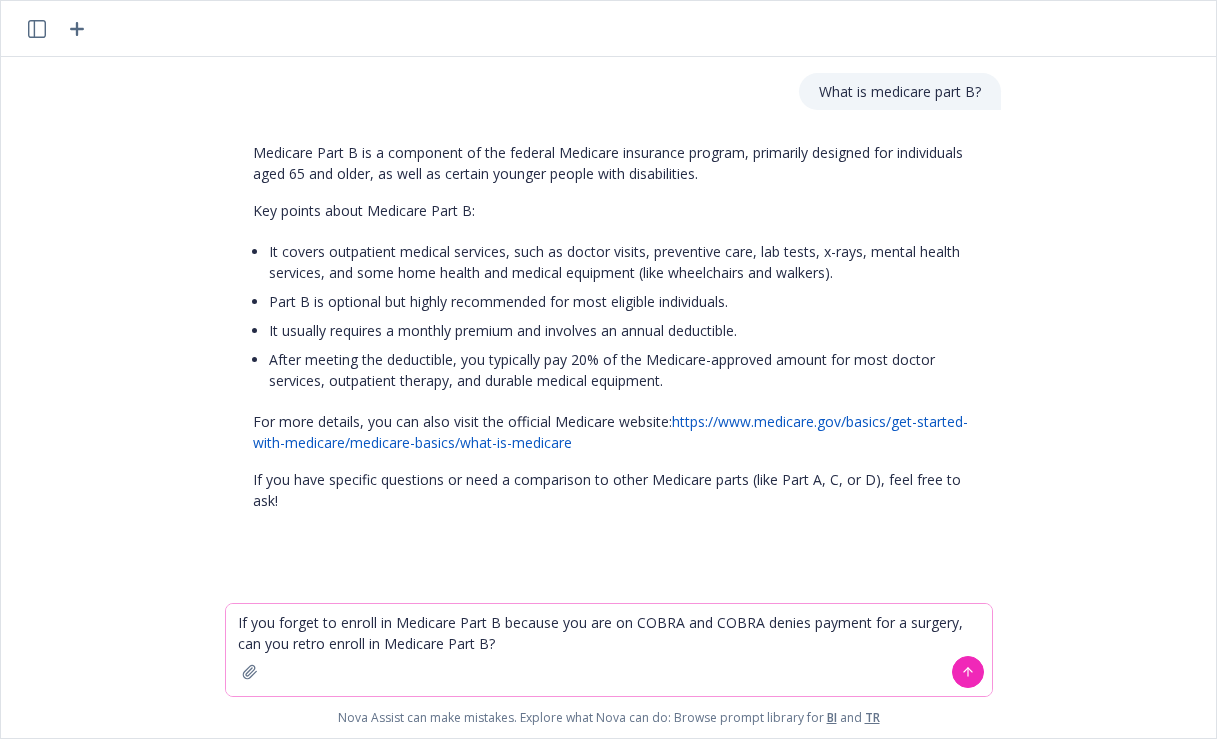 type 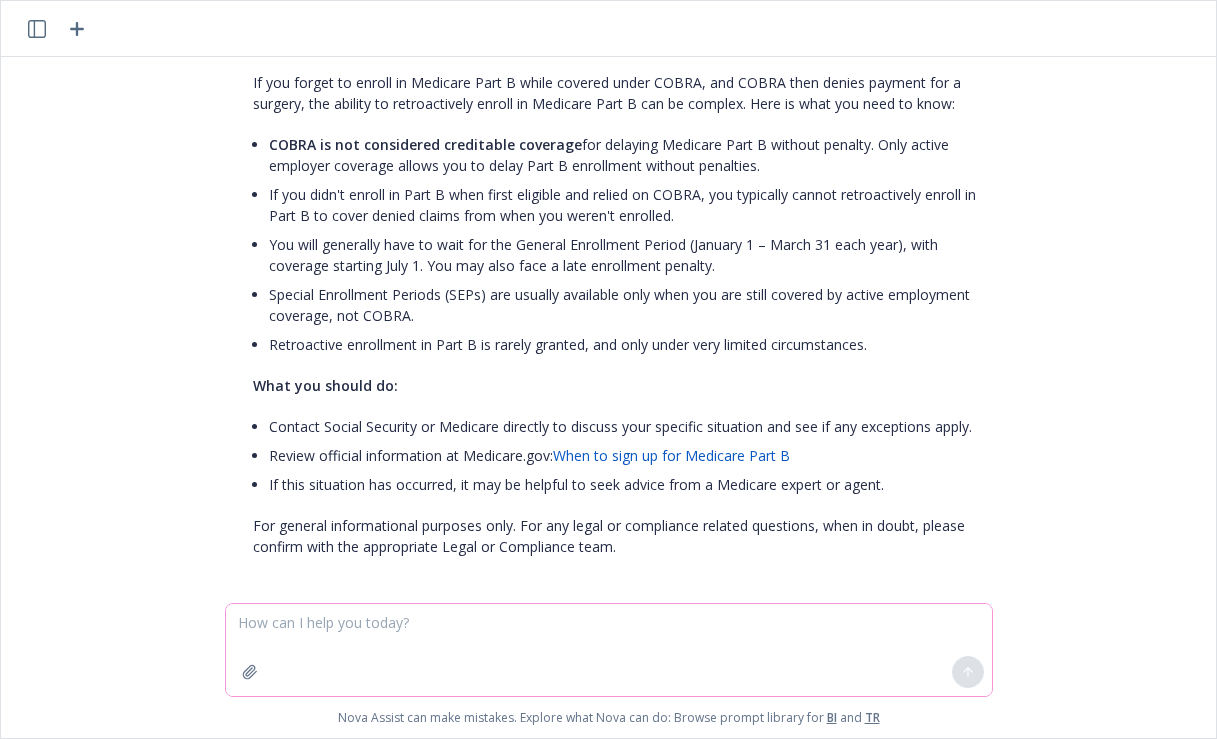 scroll, scrollTop: 571, scrollLeft: 0, axis: vertical 